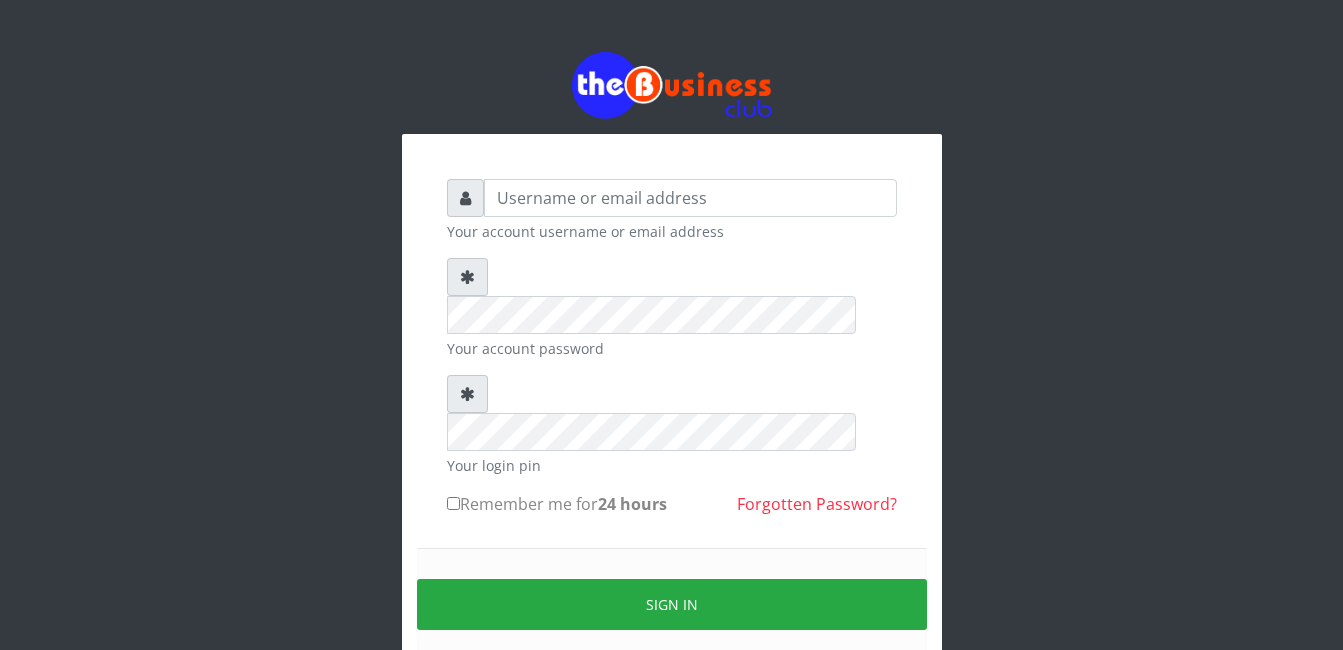 scroll, scrollTop: 0, scrollLeft: 0, axis: both 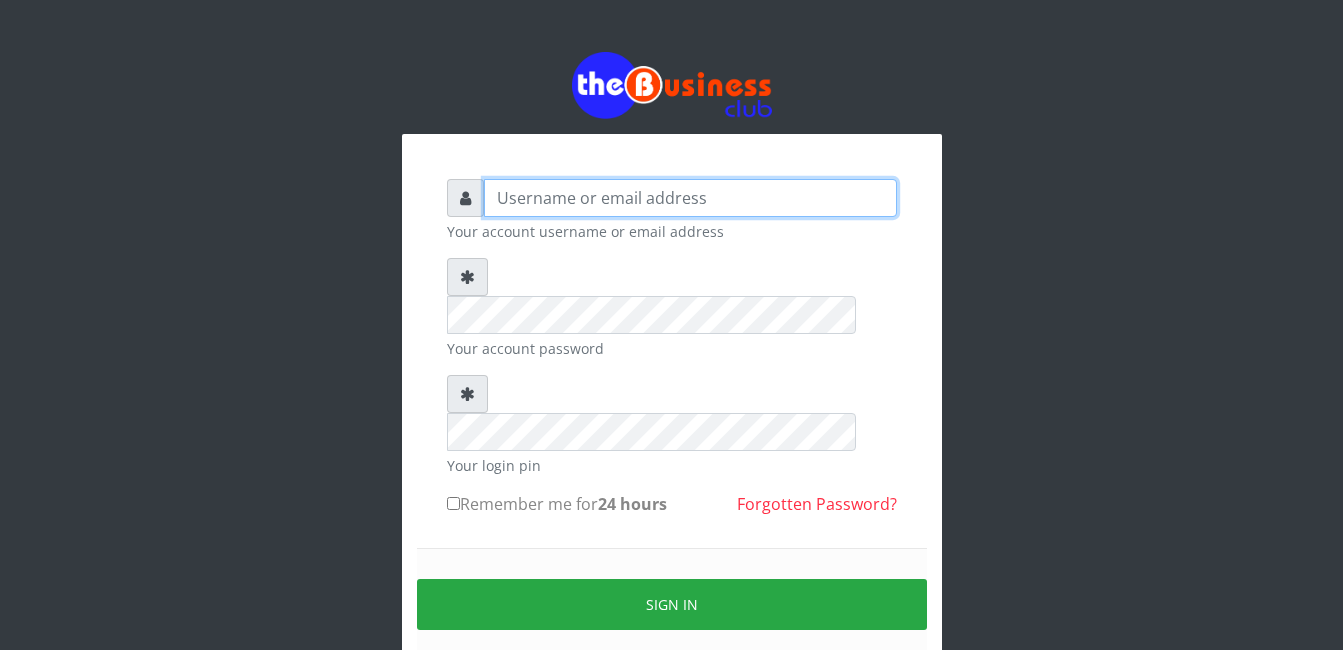 type on "[EMAIL_ADDRESS][DOMAIN_NAME]" 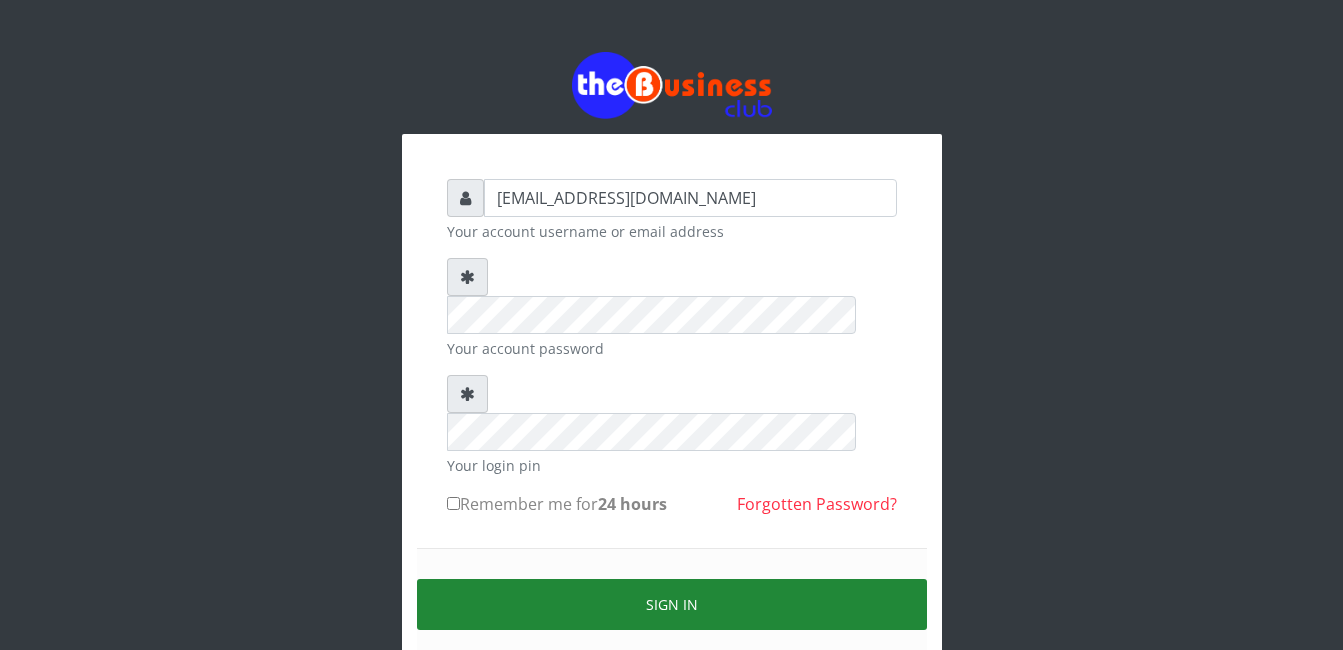 click on "Sign in" at bounding box center [672, 604] 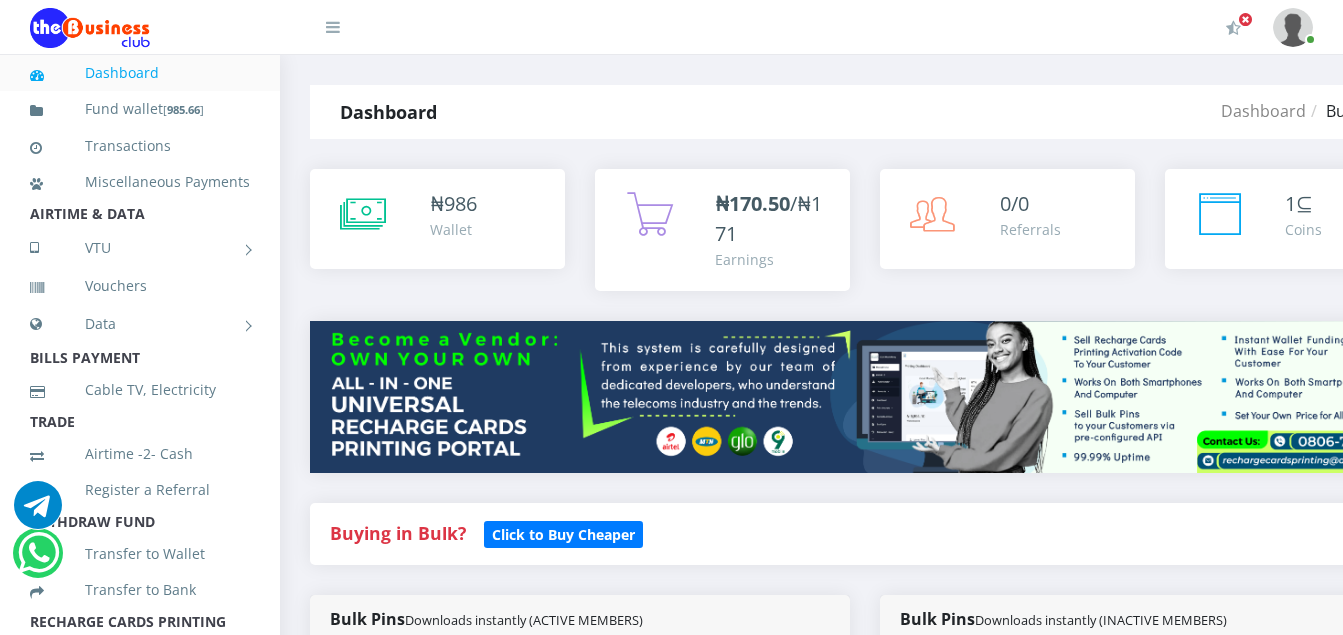 scroll, scrollTop: 0, scrollLeft: 0, axis: both 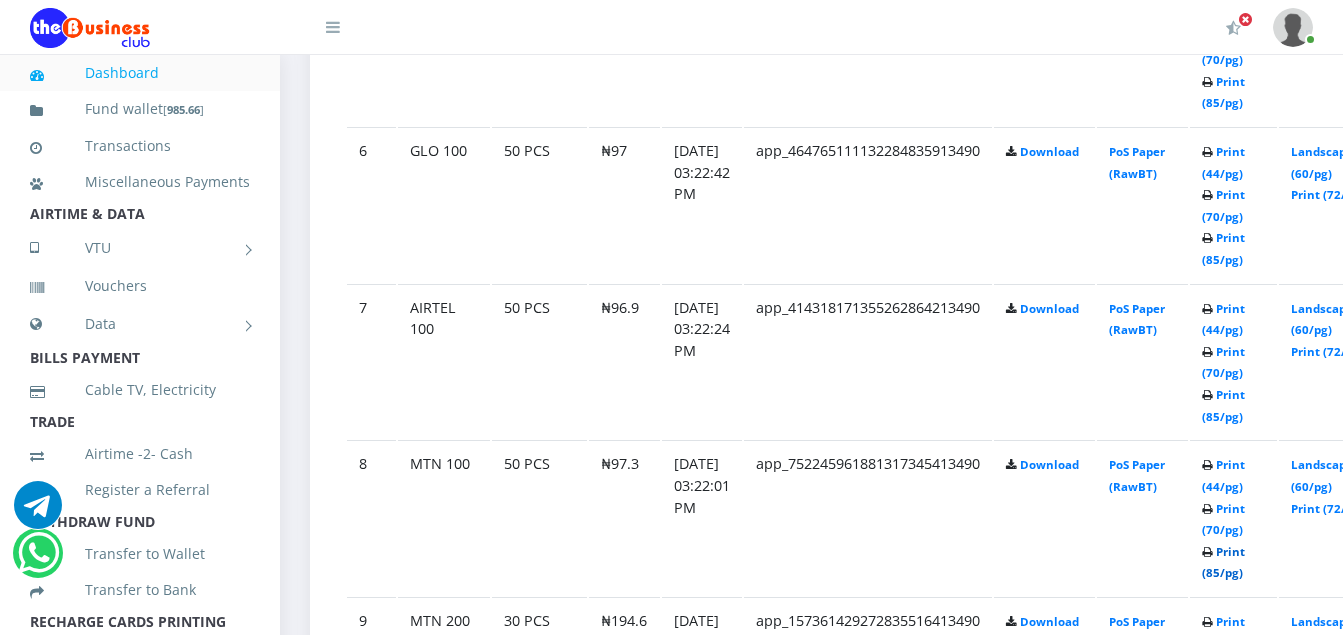 click on "Print (85/pg)" at bounding box center (1223, 562) 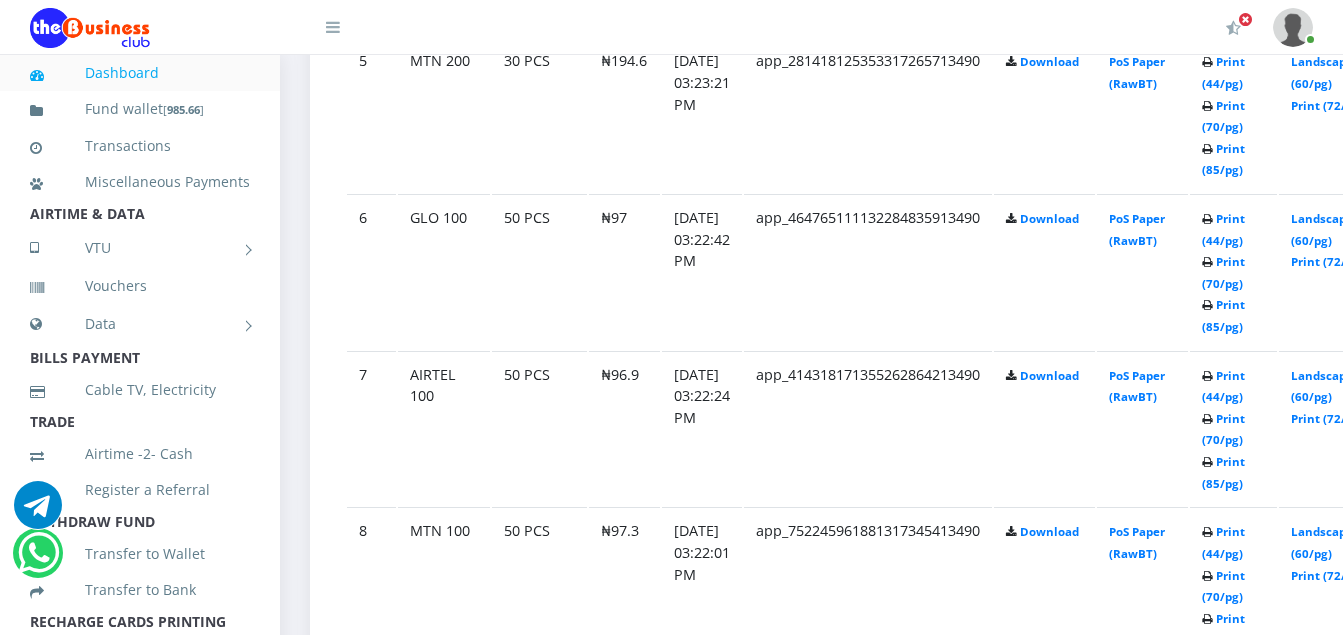 scroll, scrollTop: 0, scrollLeft: 0, axis: both 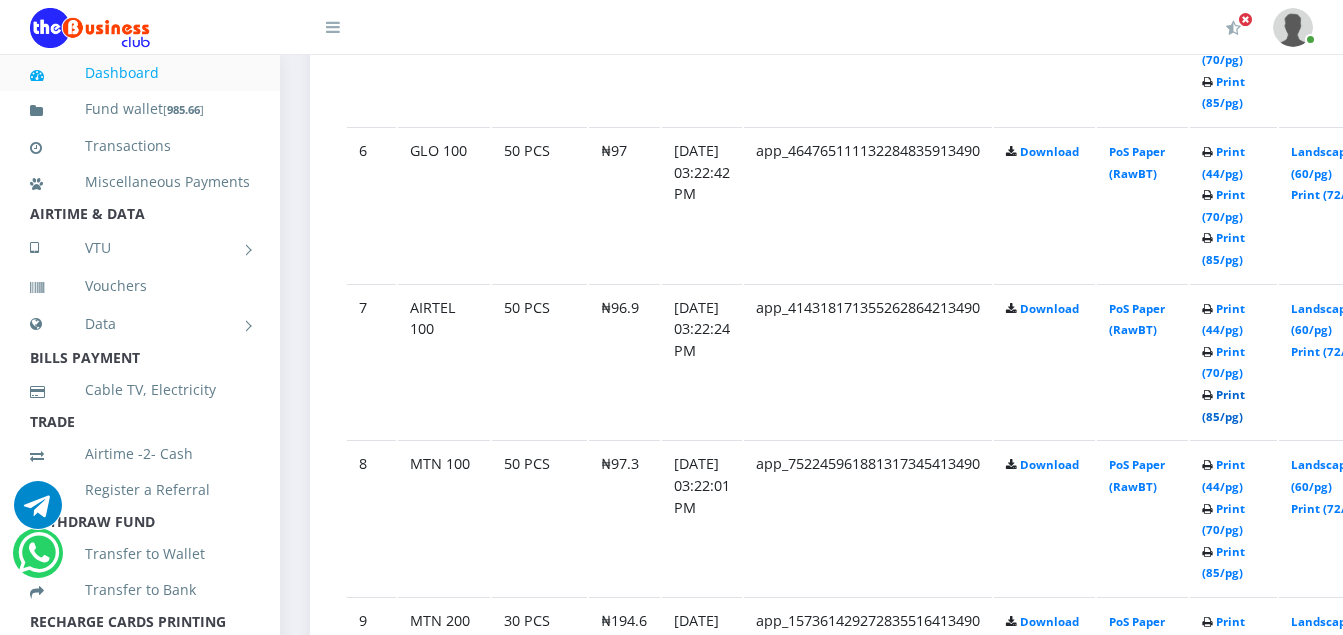 click on "Print (85/pg)" at bounding box center [1223, 405] 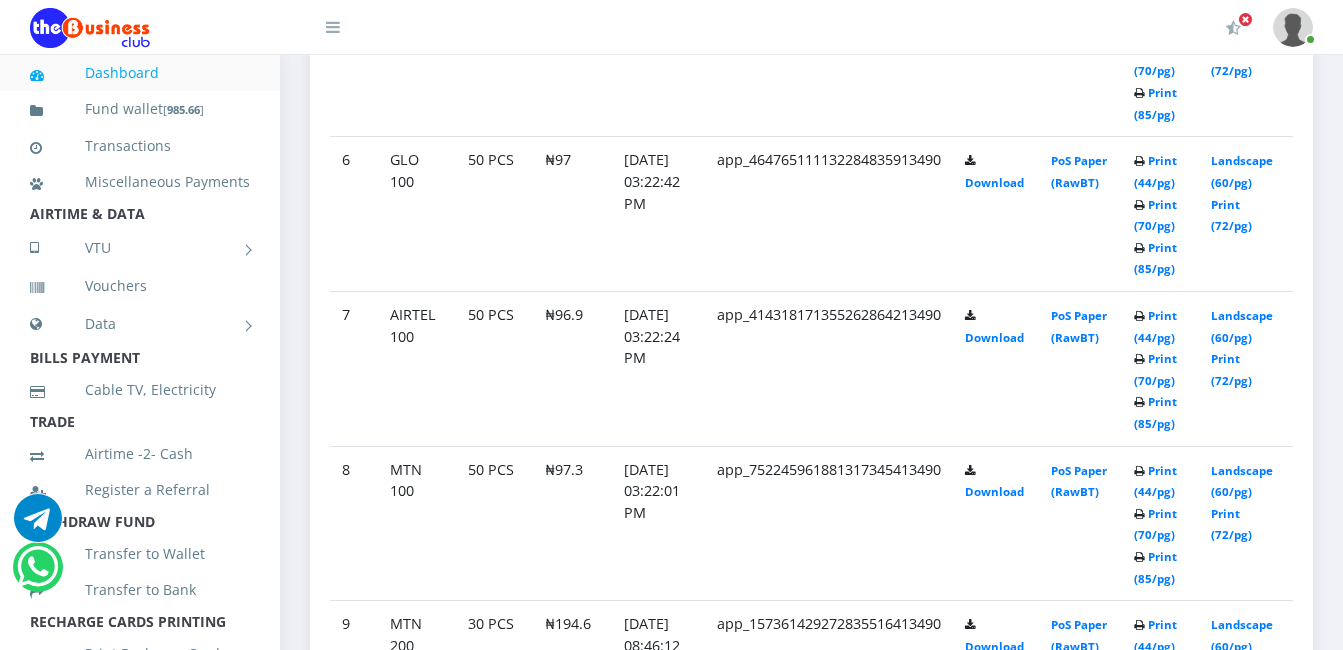 scroll, scrollTop: 1920, scrollLeft: 0, axis: vertical 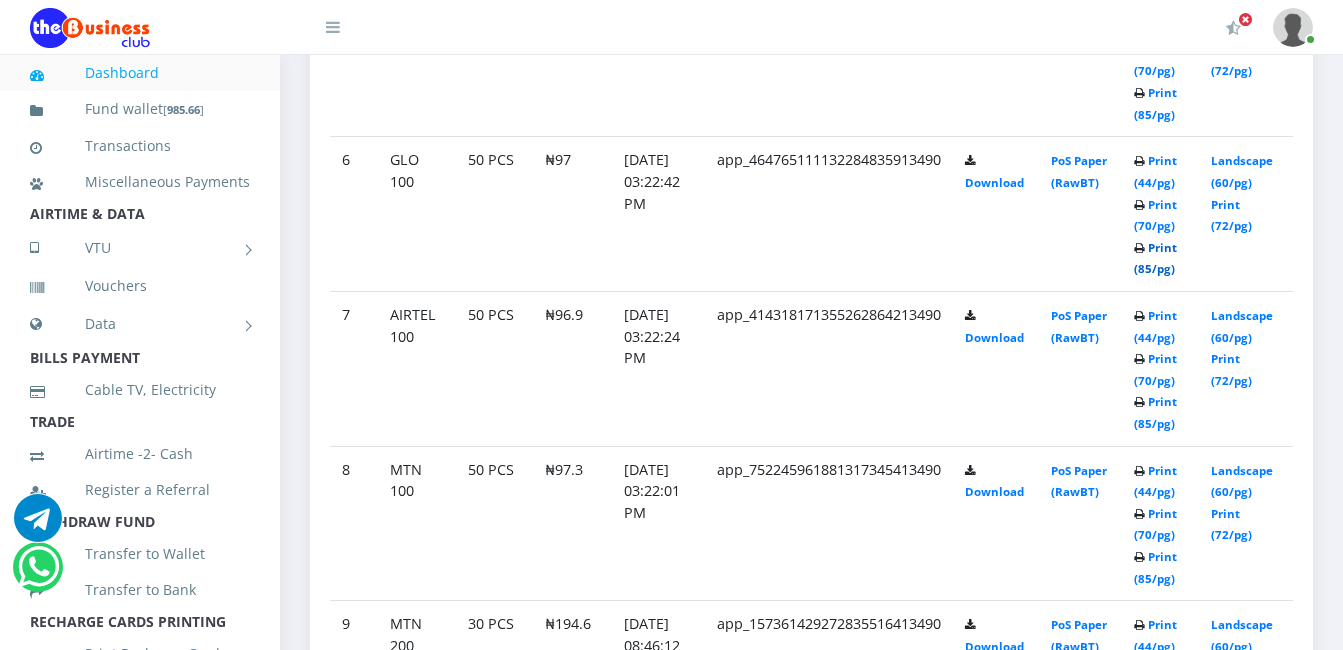 click on "Print (85/pg)" at bounding box center [1155, 258] 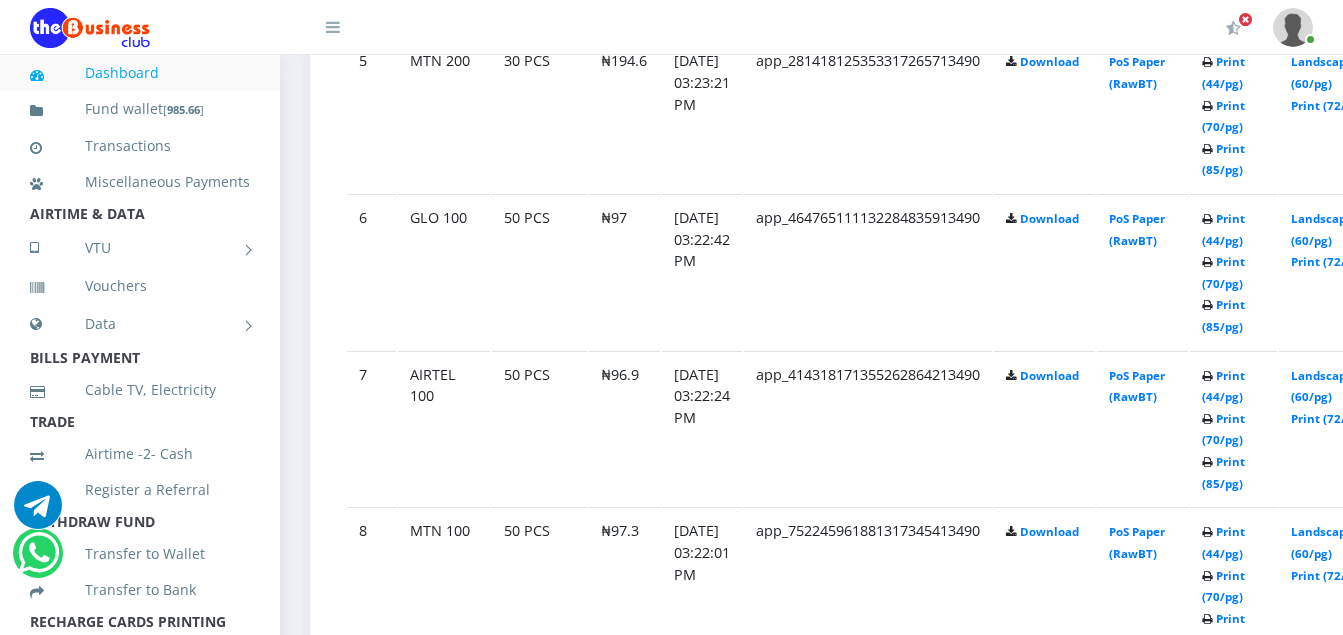 scroll, scrollTop: 0, scrollLeft: 0, axis: both 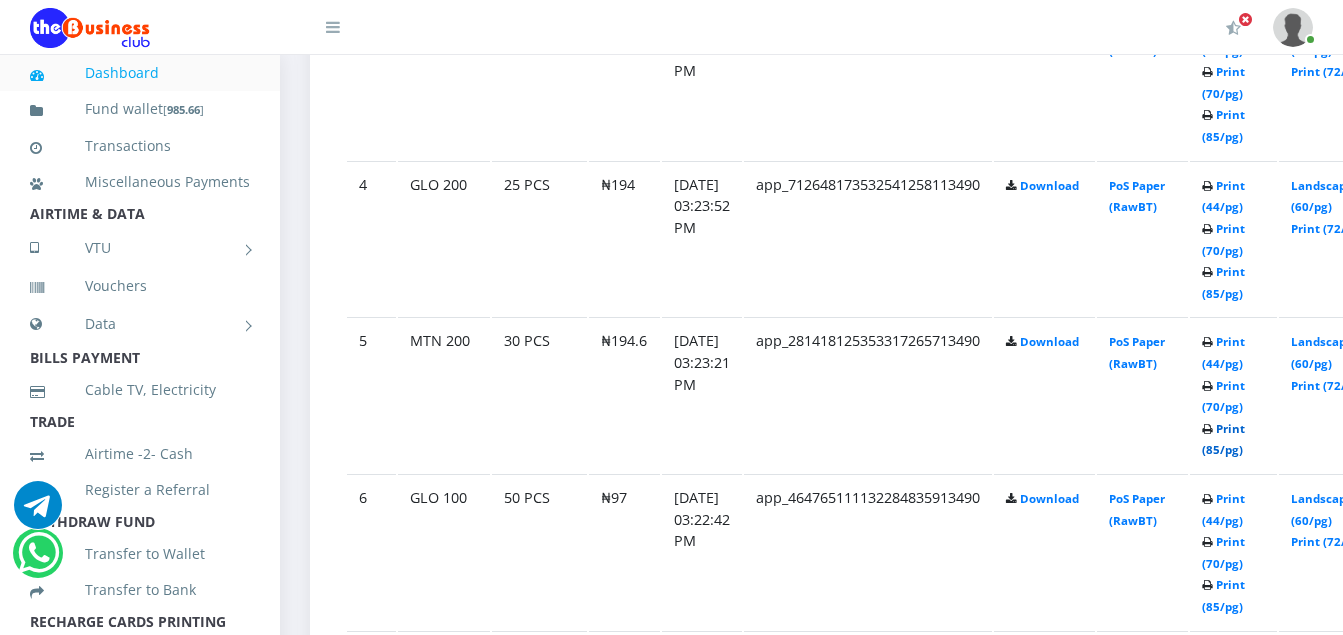 click on "Print (85/pg)" at bounding box center (1223, 439) 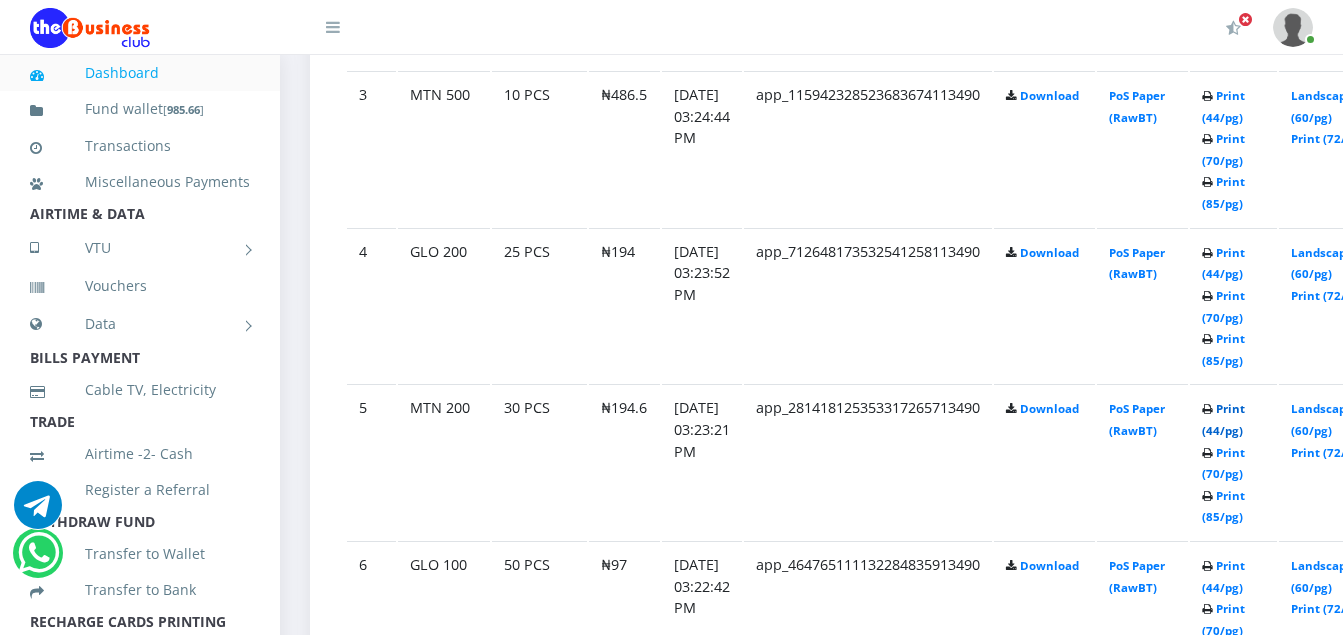 scroll, scrollTop: 1573, scrollLeft: 0, axis: vertical 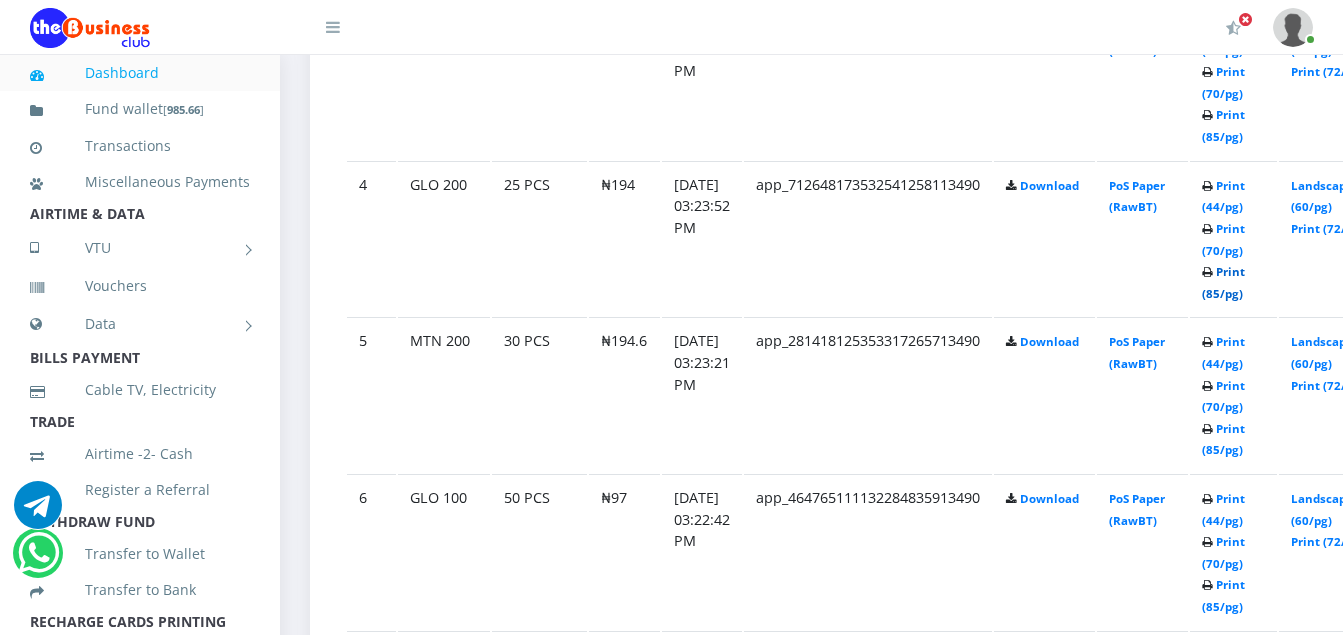 click on "Print (85/pg)" at bounding box center [1223, 282] 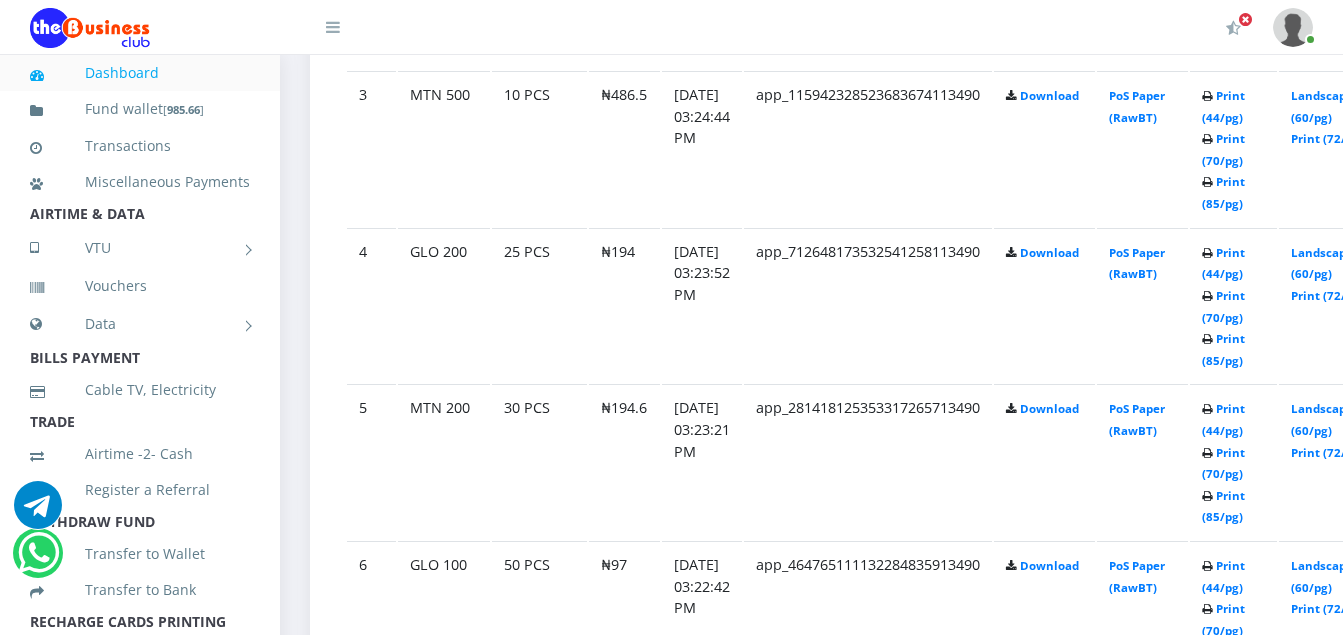 scroll, scrollTop: 1573, scrollLeft: 0, axis: vertical 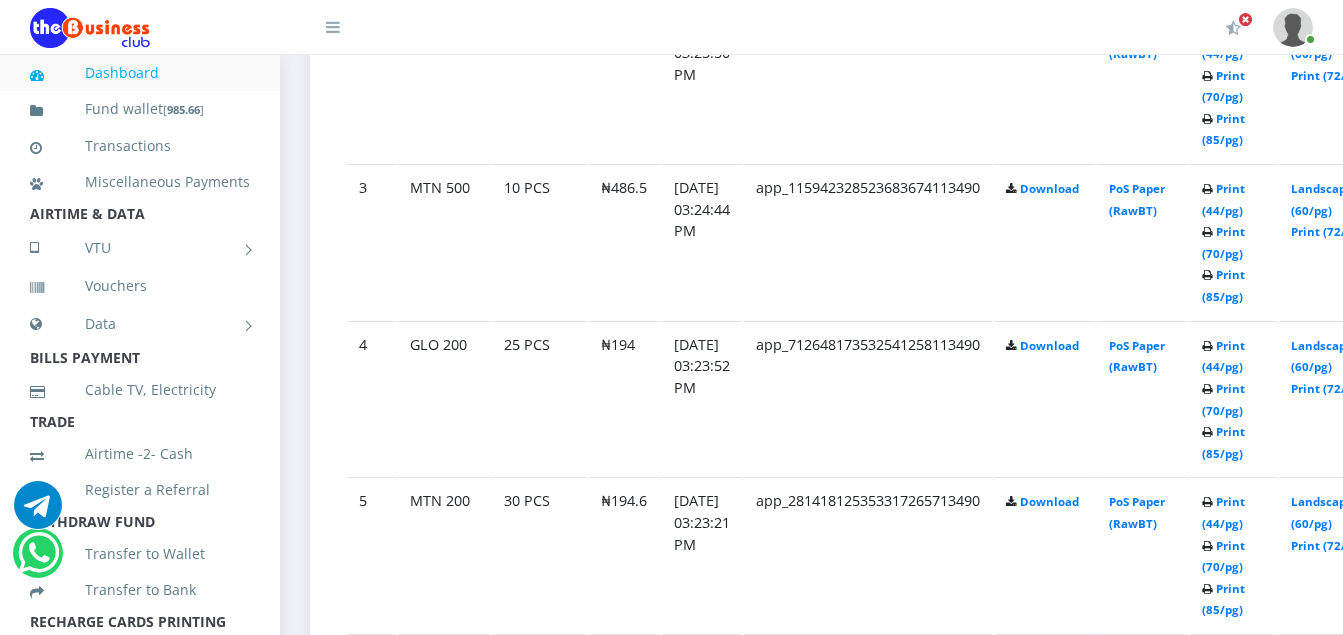 click on "Print (44/pg)   Print (70/pg)   Print (85/pg)" at bounding box center [1233, -72] 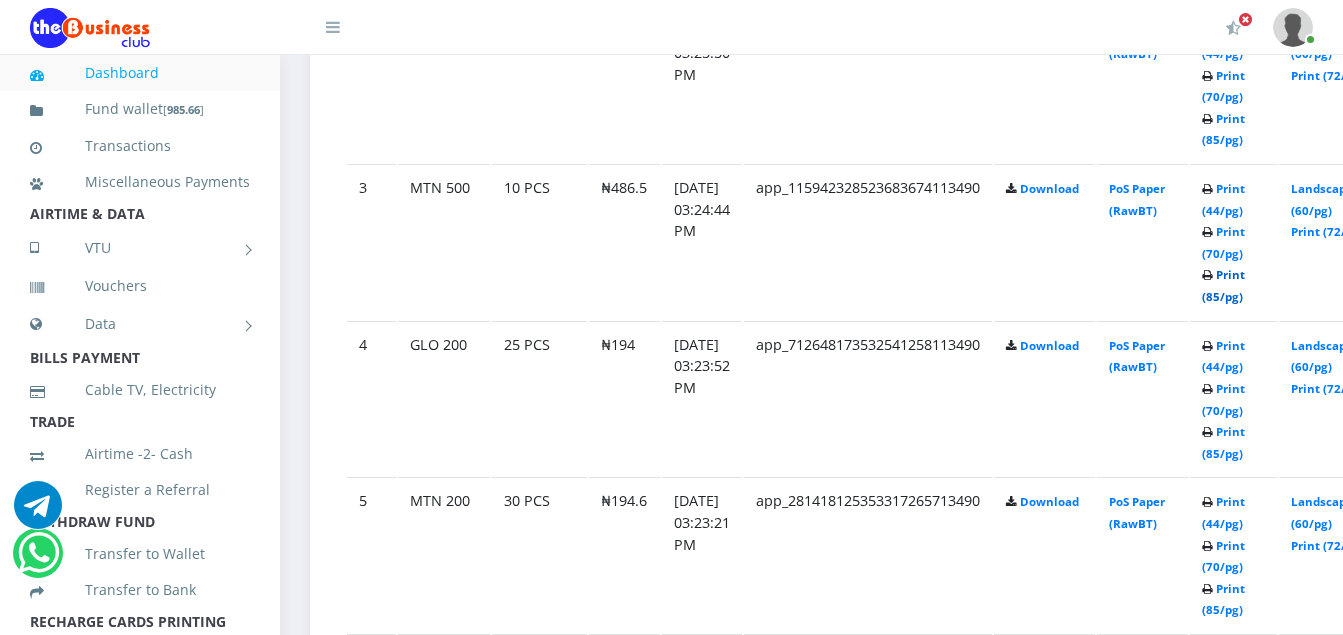click on "Print (85/pg)" at bounding box center (1223, 285) 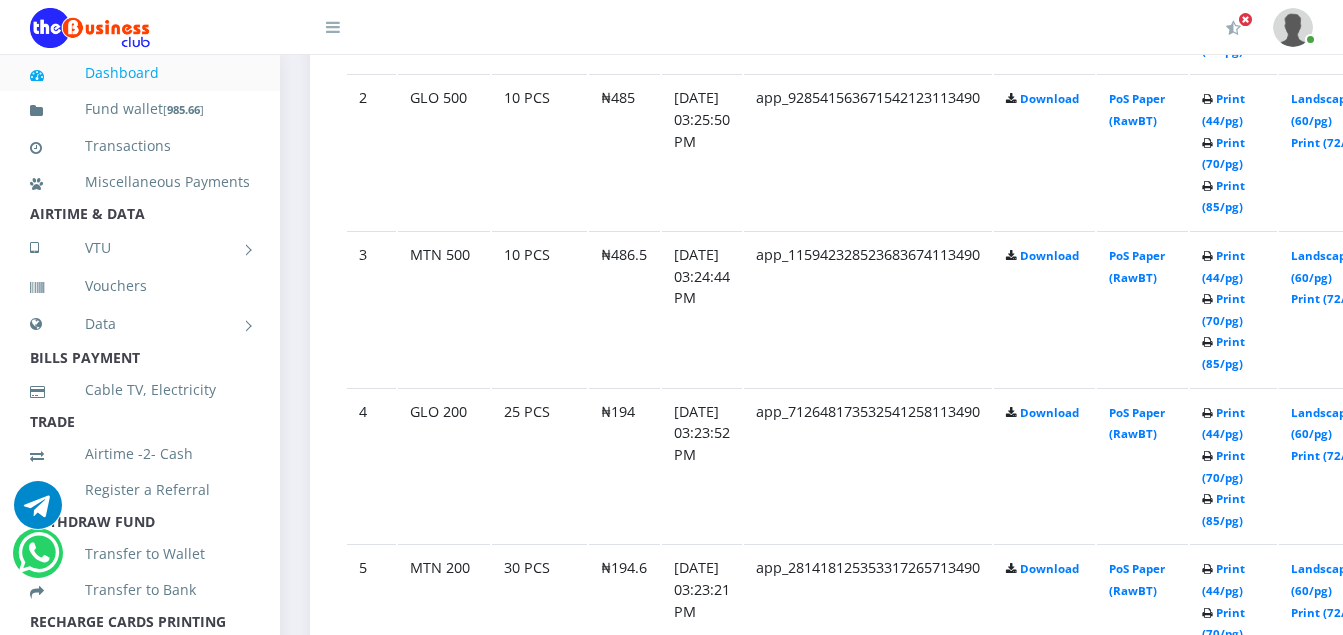 scroll, scrollTop: 1413, scrollLeft: 0, axis: vertical 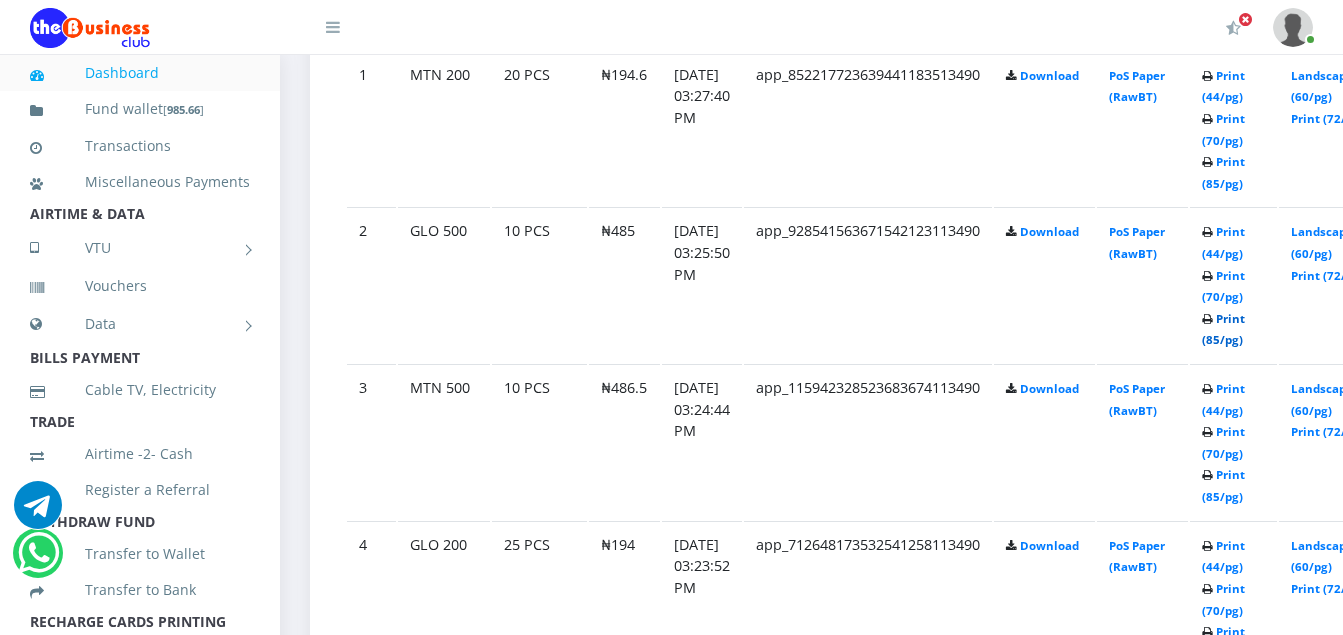 click on "Print (85/pg)" at bounding box center [1223, 329] 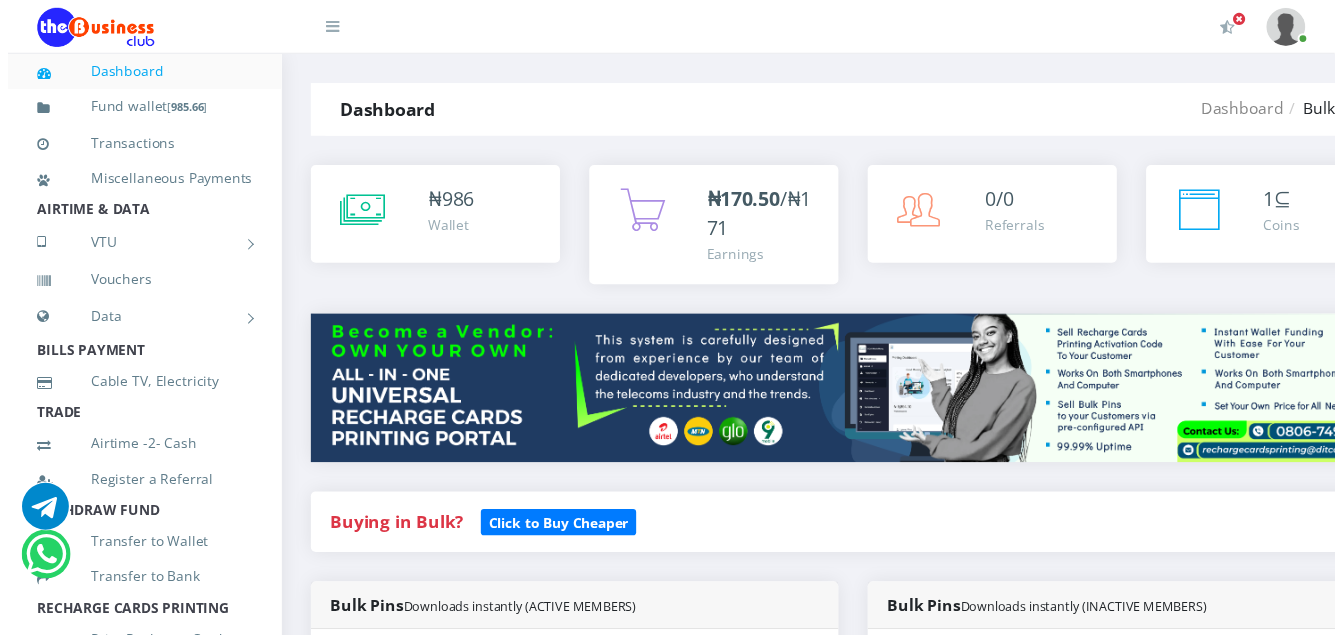 scroll, scrollTop: 1146, scrollLeft: 0, axis: vertical 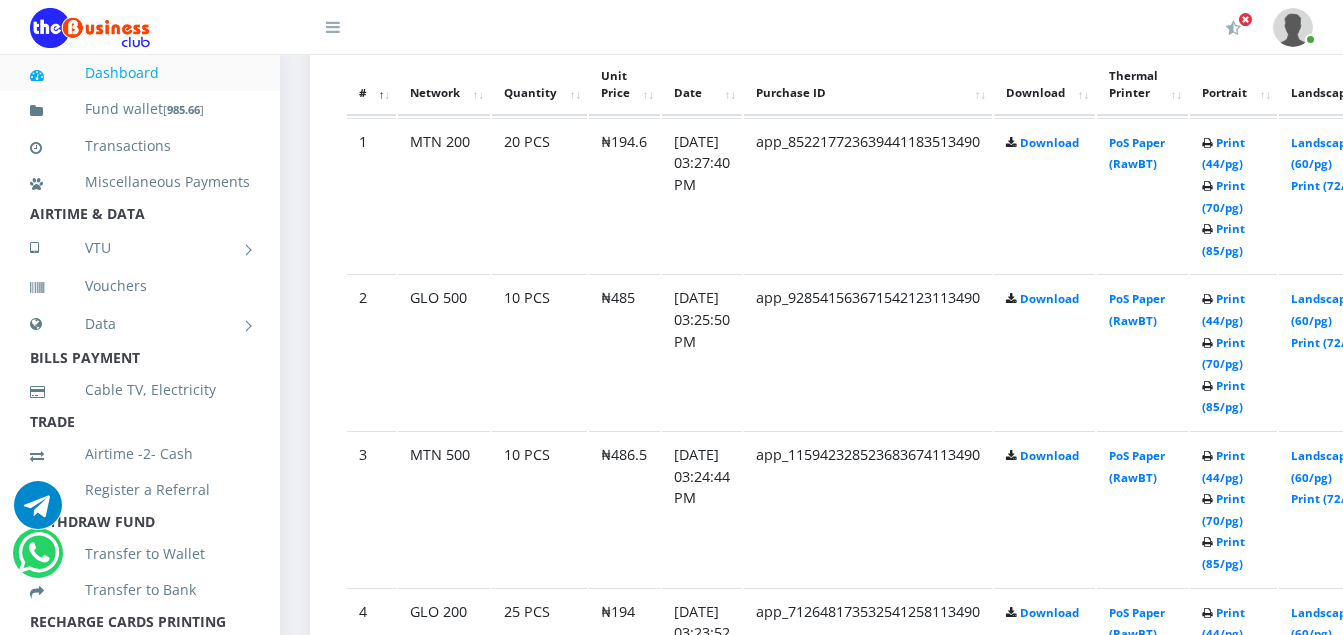 click on "Print (44/pg)   Print (70/pg)   Print (85/pg)" at bounding box center (1233, 195) 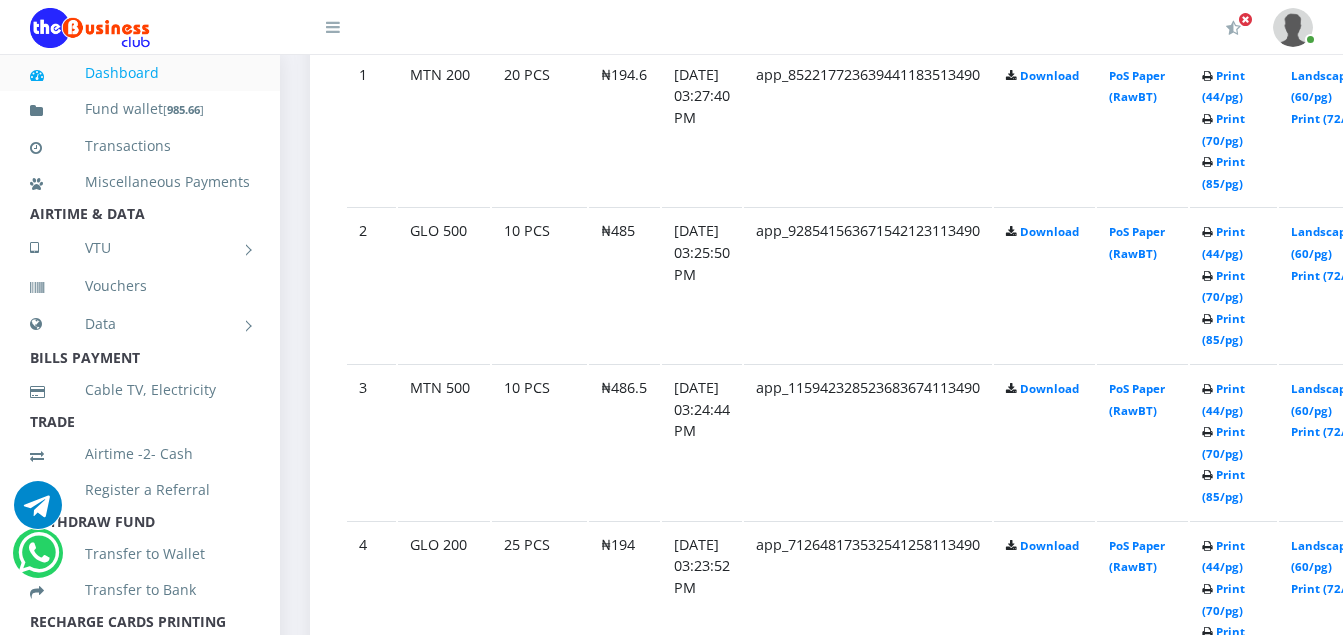 click on "Print (44/pg)   Print (70/pg)   Print (85/pg)" at bounding box center [1233, 128] 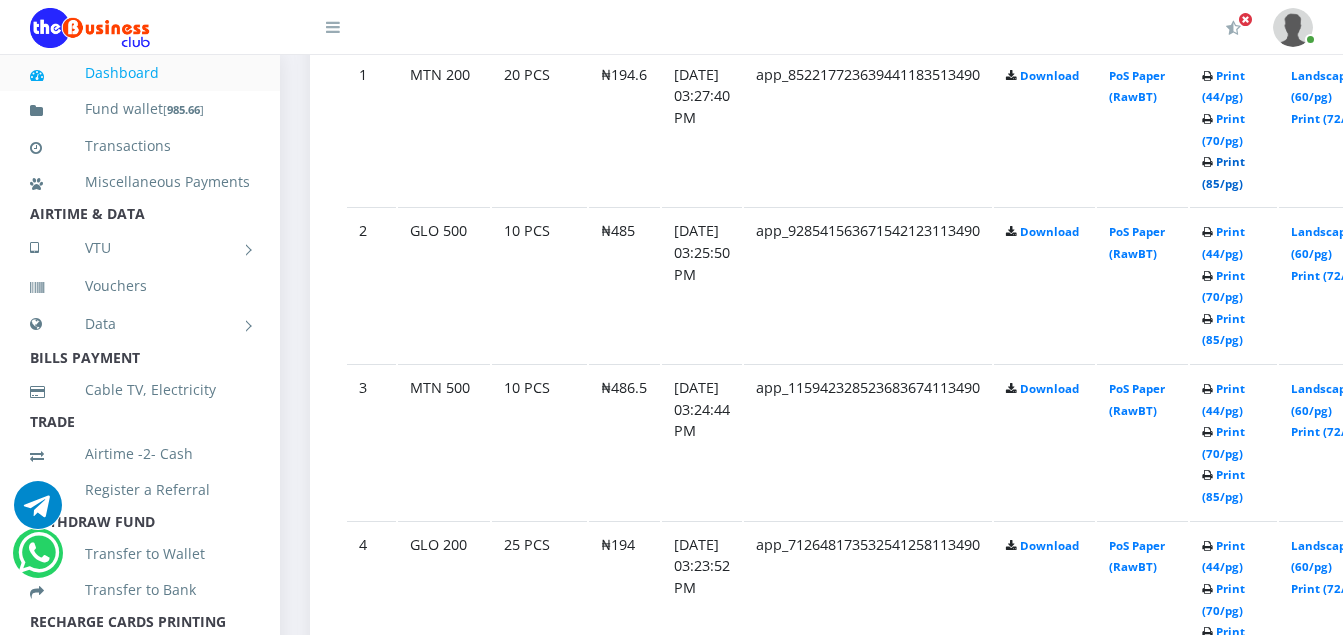 click on "Print (85/pg)" at bounding box center [1223, 172] 